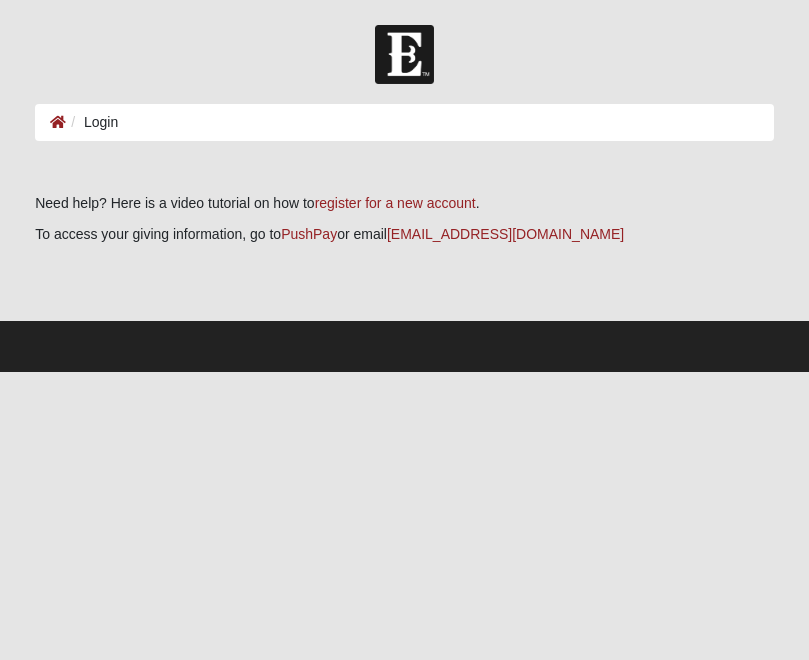 scroll, scrollTop: 0, scrollLeft: 0, axis: both 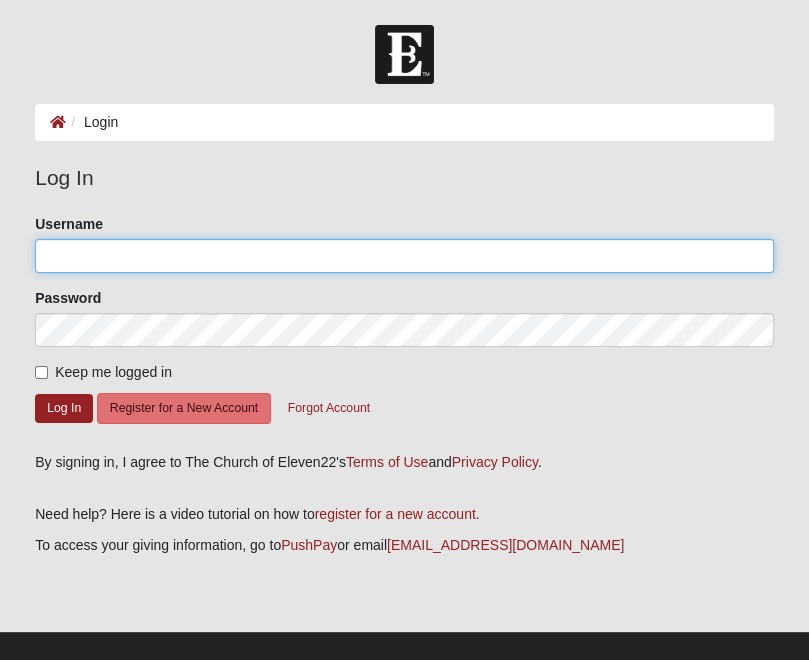 click on "Username" 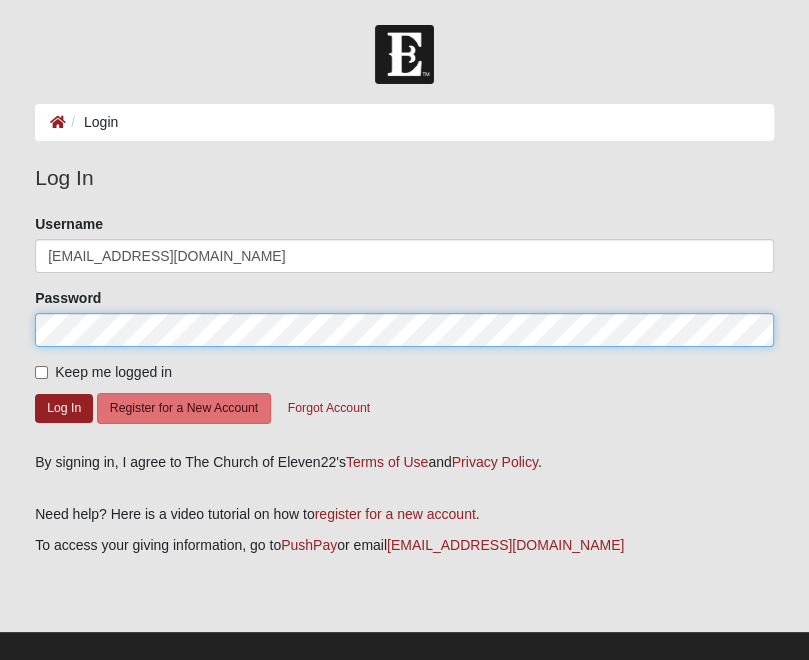 click on "Log In" 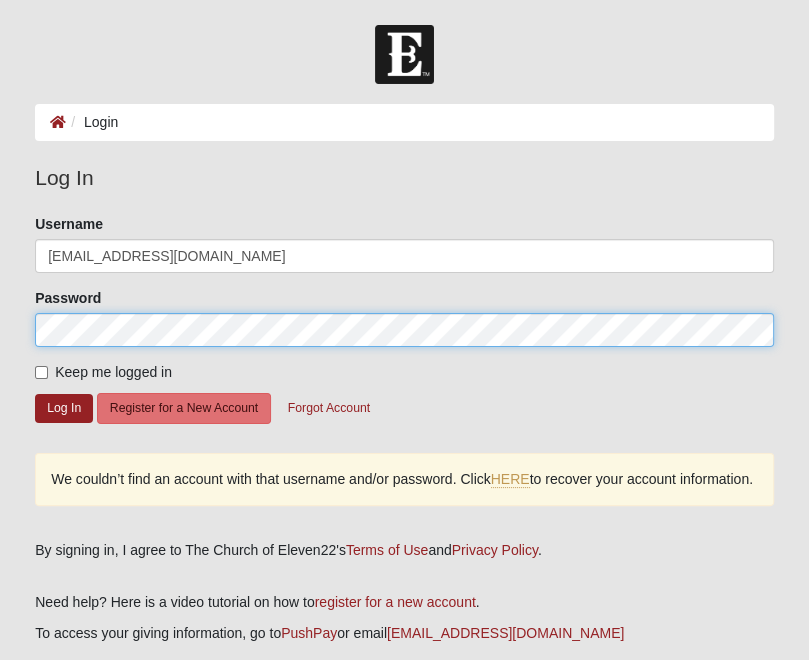 click on "Log In" 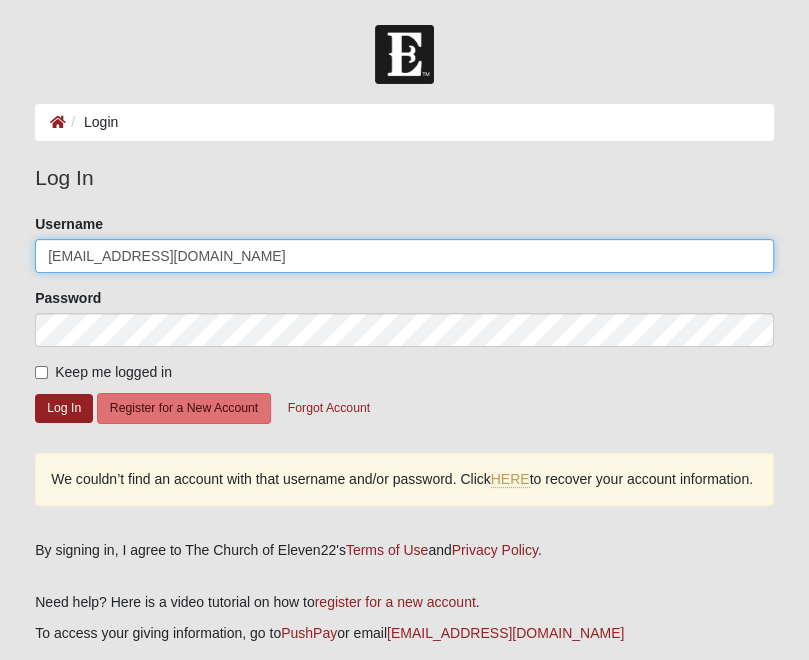 click on "[EMAIL_ADDRESS][DOMAIN_NAME]" 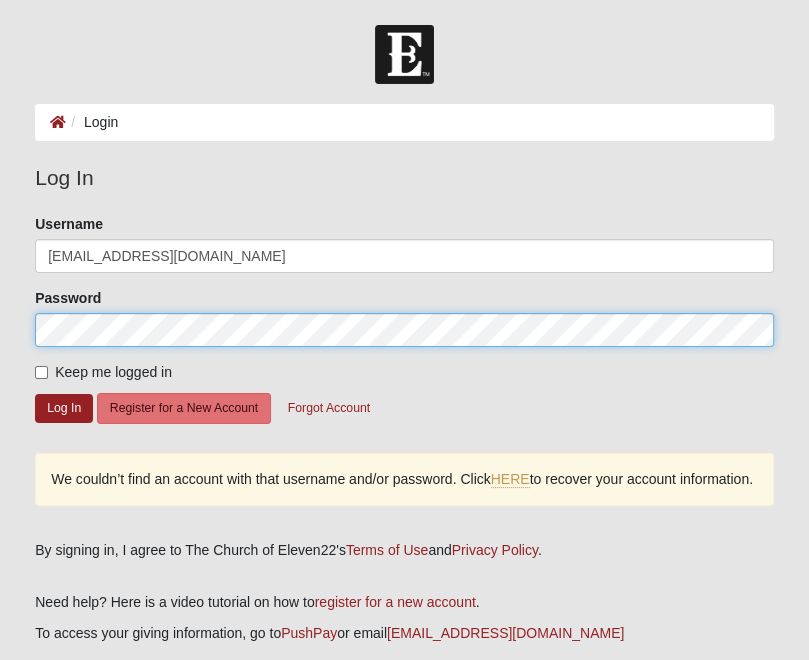click on "Log In
Login
Login
Error
Log In  Please correct the following:    Username    peace_of_you@yahoo.com     Password      Keep me logged in Log In Register for a New Account Forgot Account HERE  to recover your account information. Terms of Use  and  ." at bounding box center [404, 385] 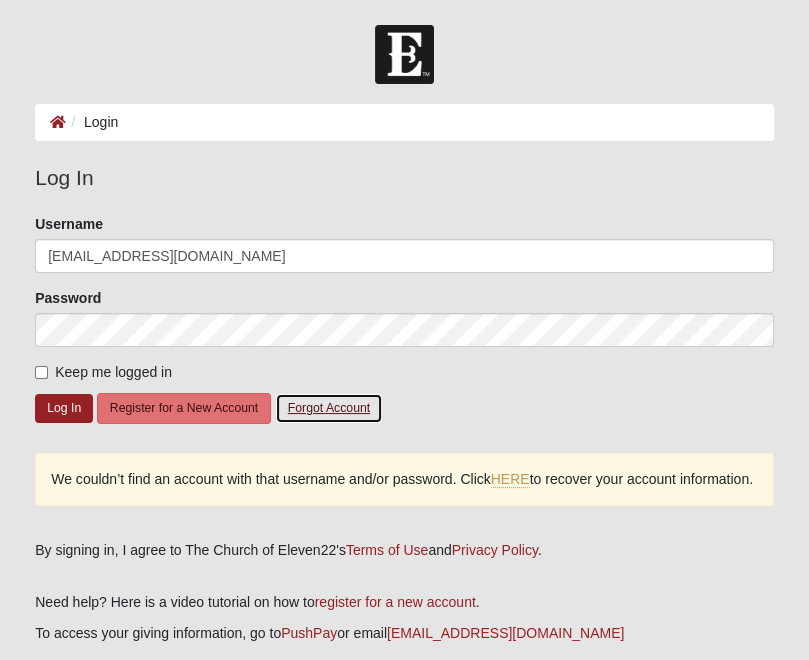 click on "Forgot Account" 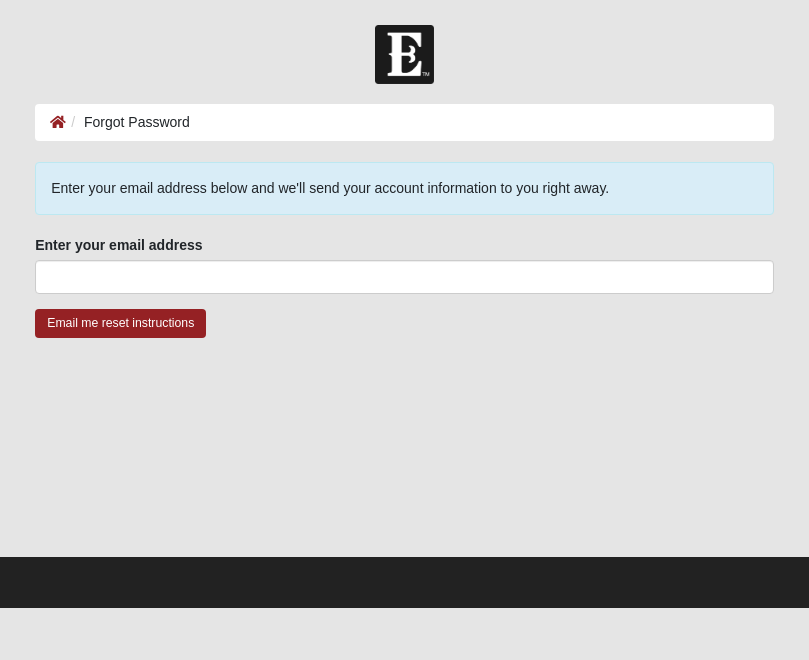 scroll, scrollTop: 0, scrollLeft: 0, axis: both 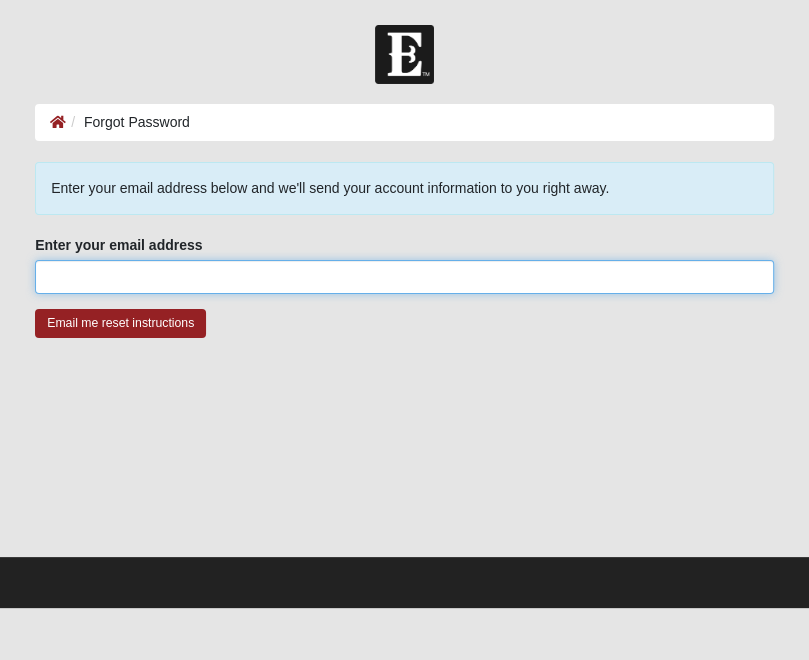 click on "Enter your email address" at bounding box center (404, 277) 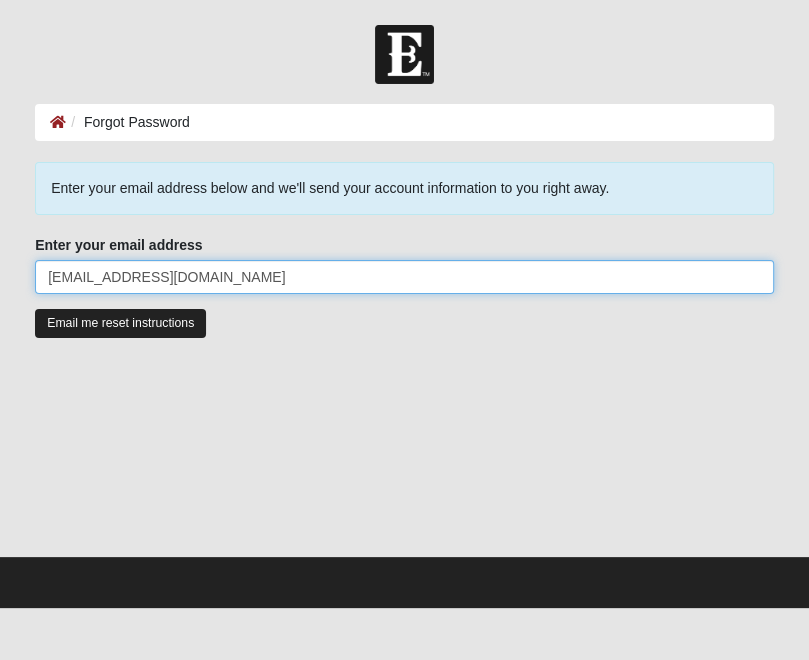 type on "[EMAIL_ADDRESS][DOMAIN_NAME]" 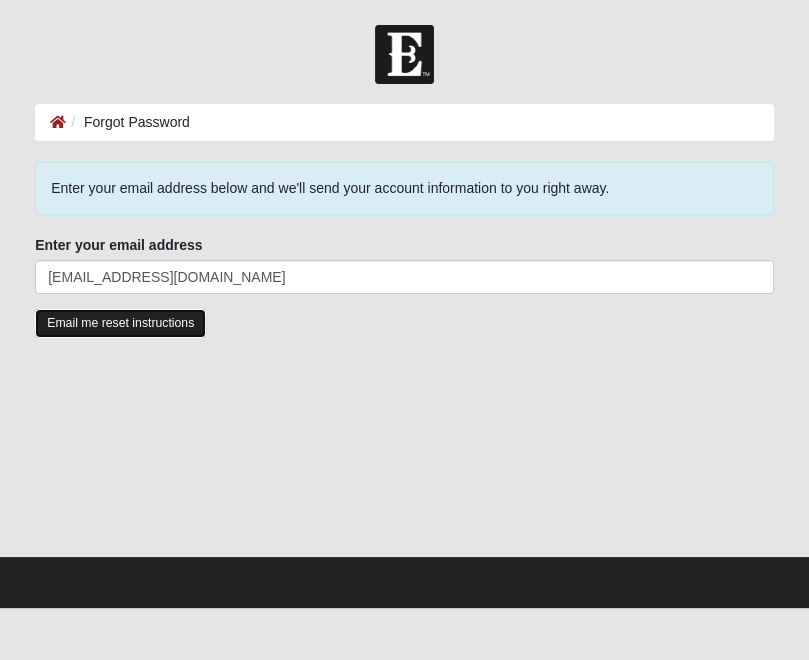 click on "Email me reset instructions" at bounding box center [120, 323] 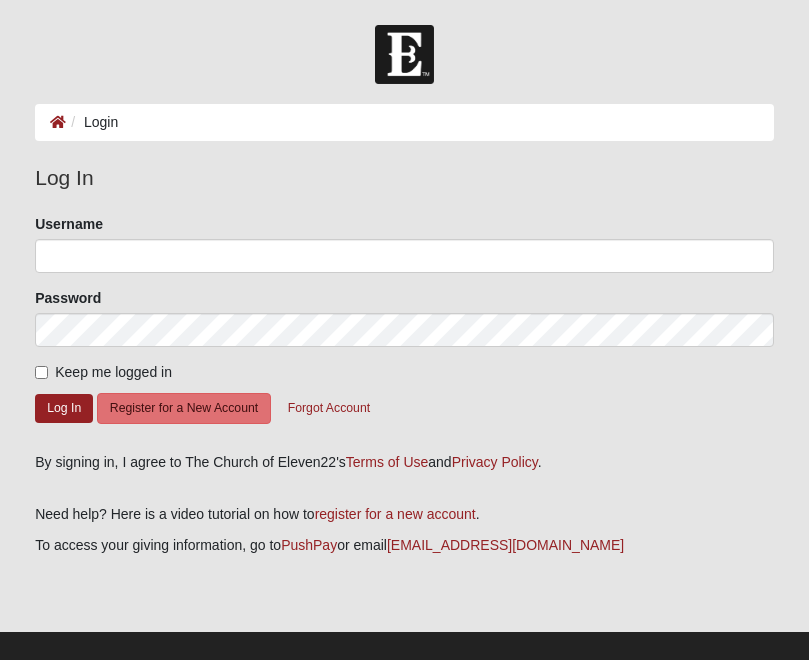 scroll, scrollTop: 0, scrollLeft: 0, axis: both 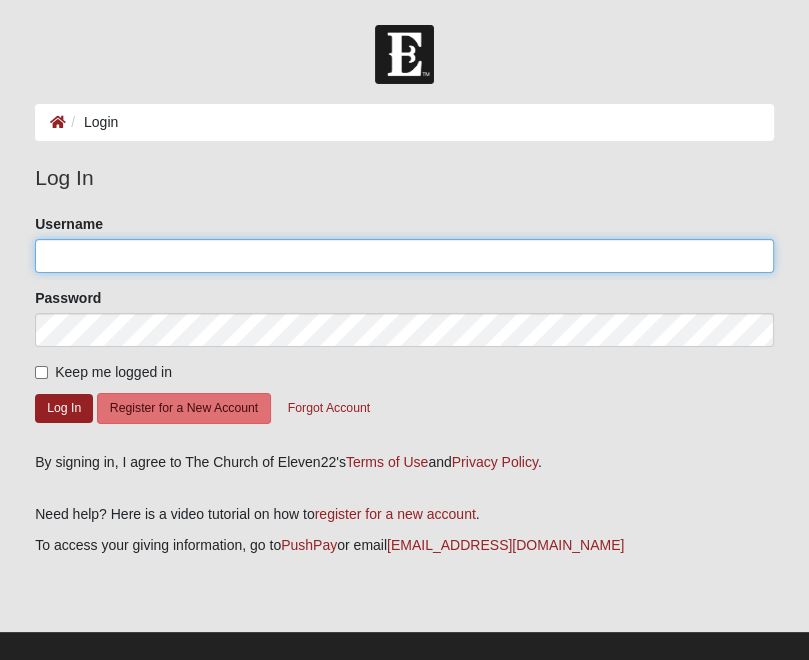 type on "[EMAIL_ADDRESS][DOMAIN_NAME]" 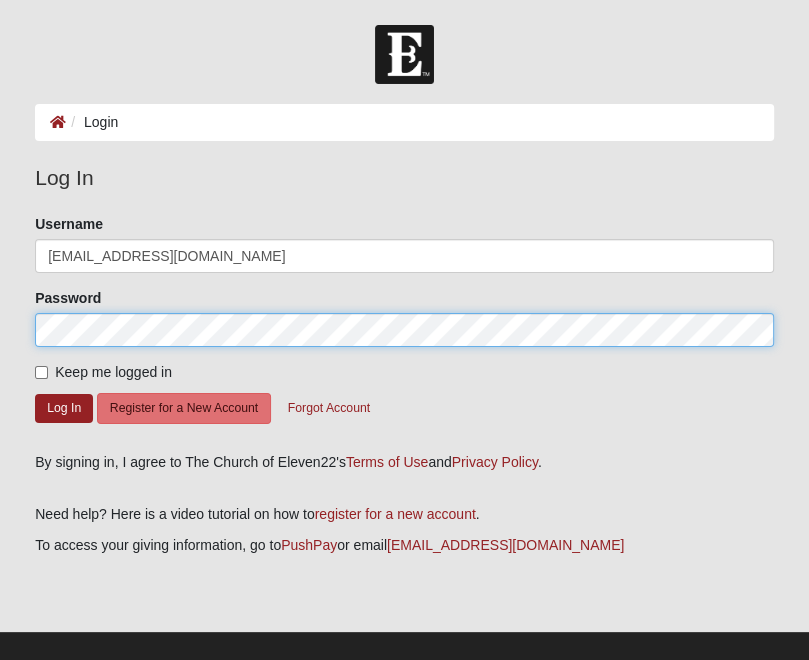 click on "Log In
Login
Login
Error
Log In  Please correct the following:    Username    tiajcobb@gmail.com     Password      Keep me logged in Log In Register for a New Account Forgot Account By signing in, I agree to The Church of Eleven22's  Terms of Use  and  ." at bounding box center [404, 354] 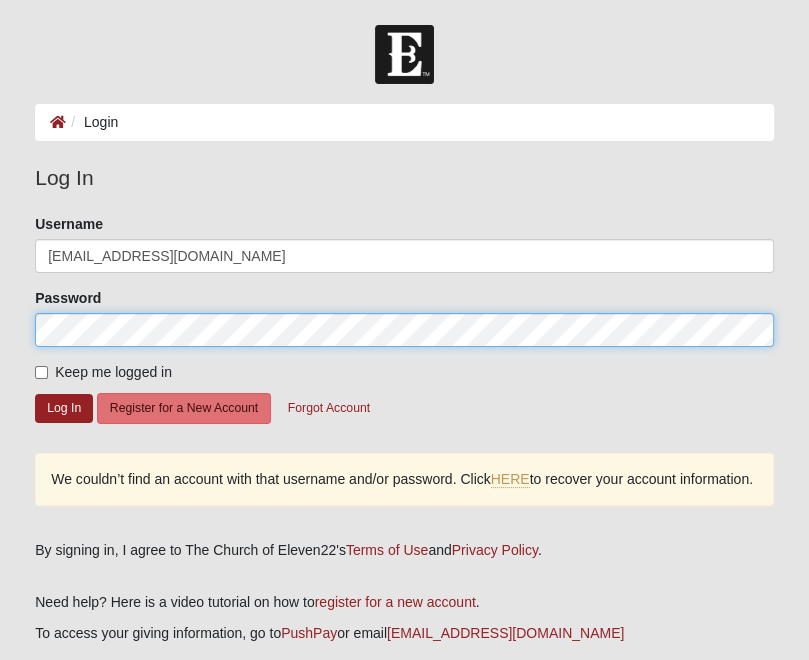 click on "Log In
Login
Login
Error
Log In  Please correct the following:    Username    tiajcobb@gmail.com     Password      Keep me logged in Log In Register for a New Account Forgot Account We couldn’t find an account with that username and/or password. Click  HERE ." at bounding box center (404, 398) 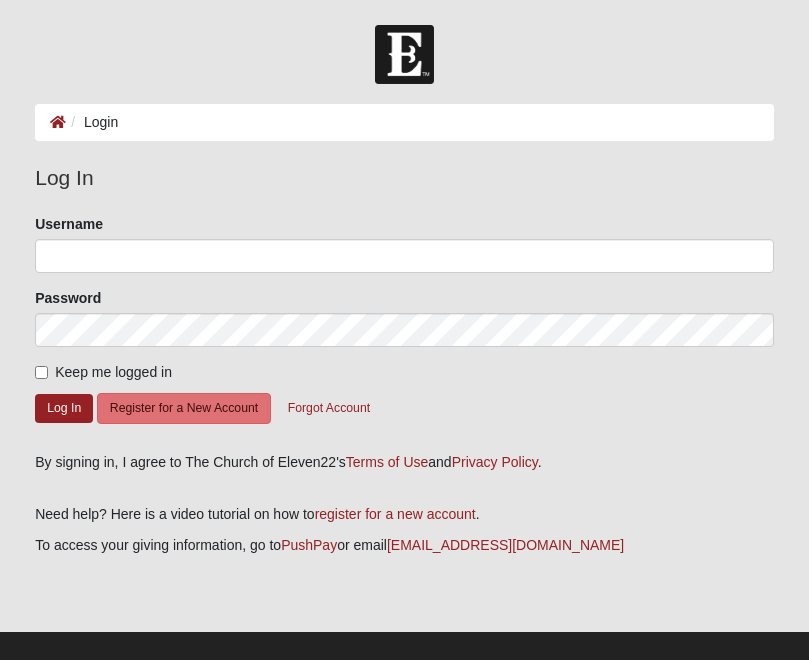 scroll, scrollTop: 0, scrollLeft: 0, axis: both 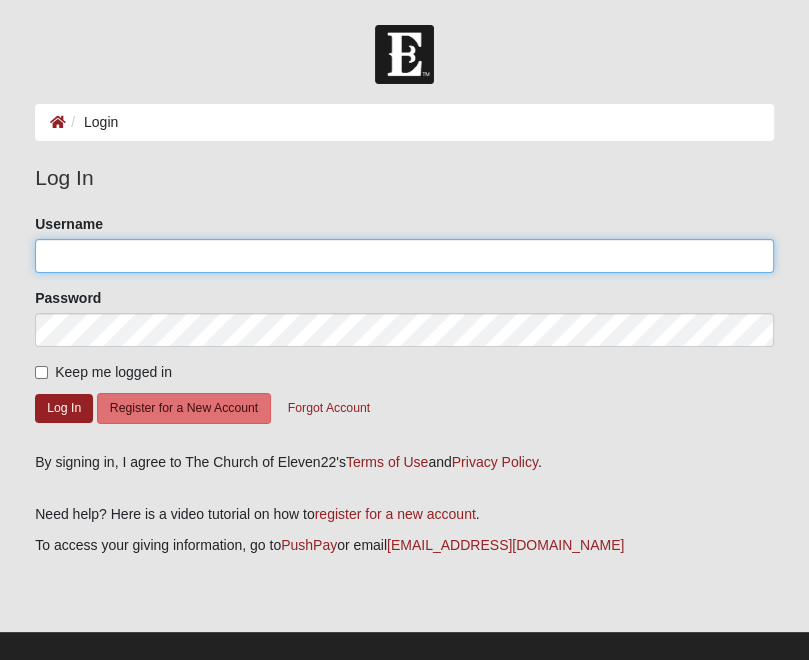 type on "[EMAIL_ADDRESS][DOMAIN_NAME]" 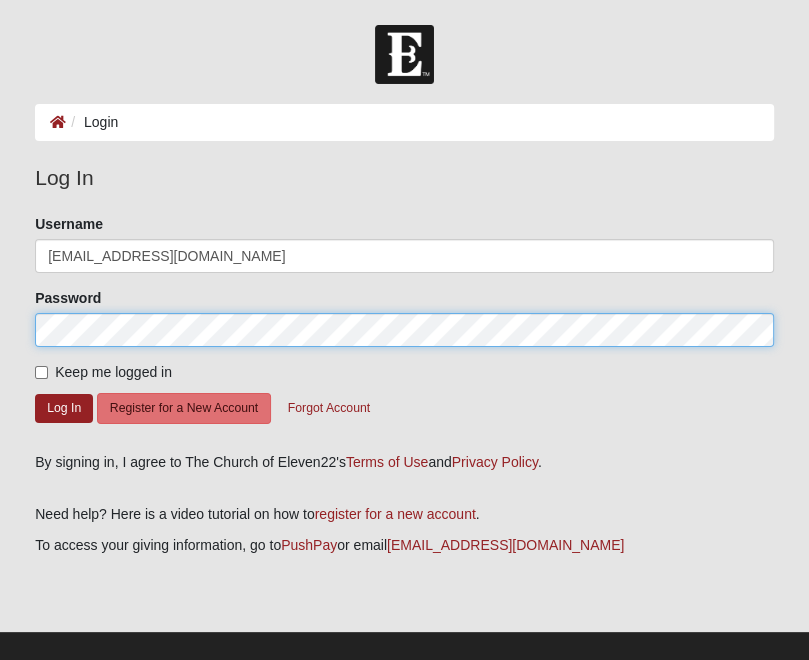 click on "Please correct the following:    Username    [EMAIL_ADDRESS][DOMAIN_NAME]     Password      Keep me logged in Log In Register for a New Account Forgot Account" at bounding box center [404, 326] 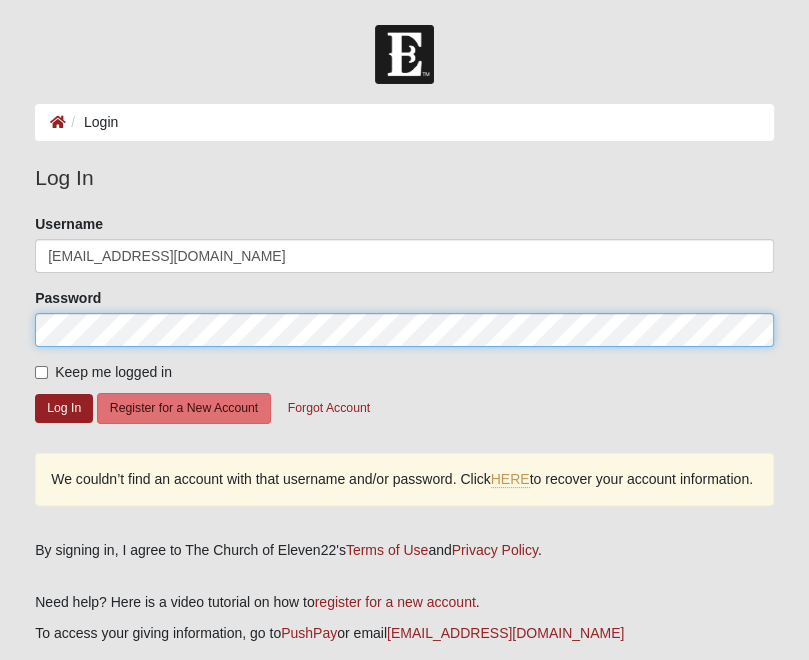 click on "Log In
Login
Login
Error
Log In  Please correct the following:    Username    [EMAIL_ADDRESS][DOMAIN_NAME]     Password      Keep me logged in Log In Register for a New Account Forgot Account HERE  to recover your account information. Terms of Use  and  ." at bounding box center (404, 385) 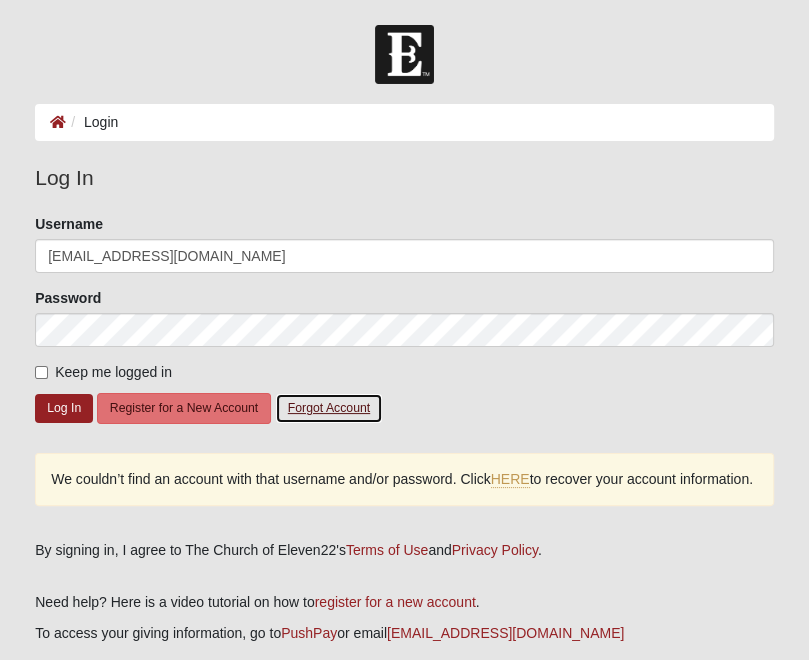 click on "Forgot Account" 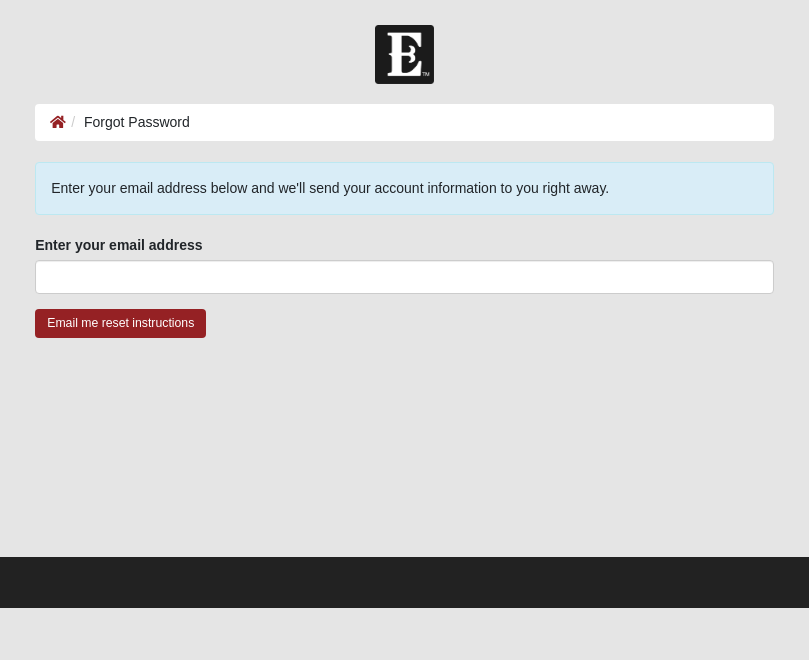 scroll, scrollTop: 0, scrollLeft: 0, axis: both 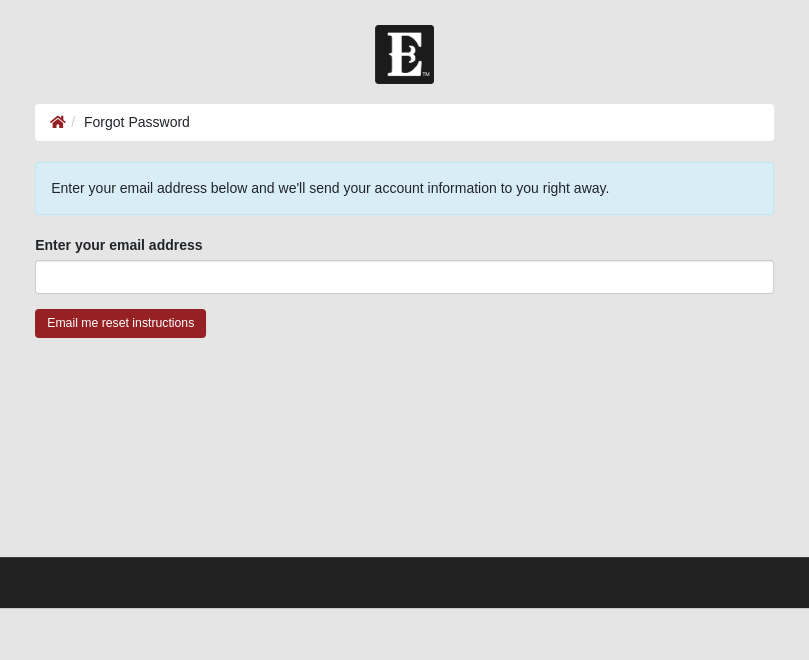 drag, startPoint x: 328, startPoint y: 258, endPoint x: 340, endPoint y: 264, distance: 13.416408 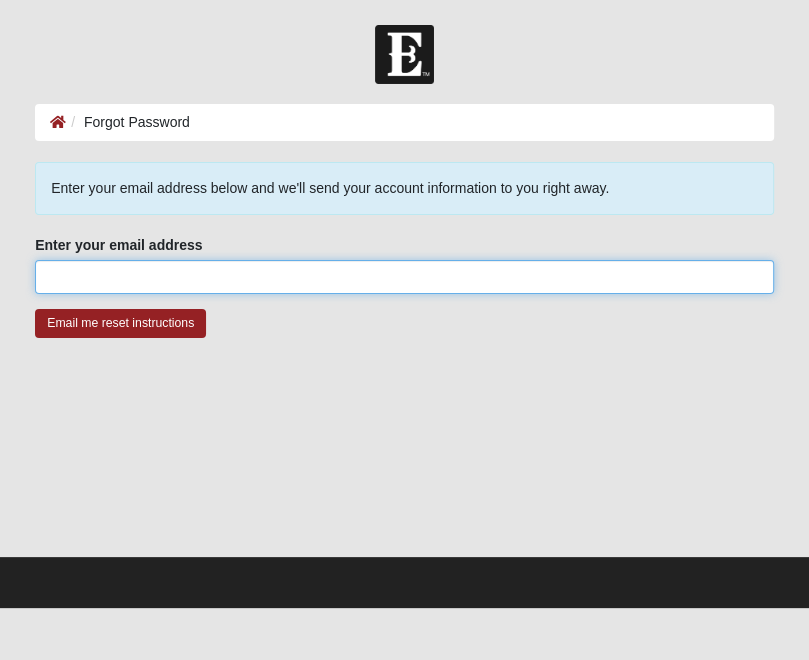 click on "Enter your email address" at bounding box center (404, 277) 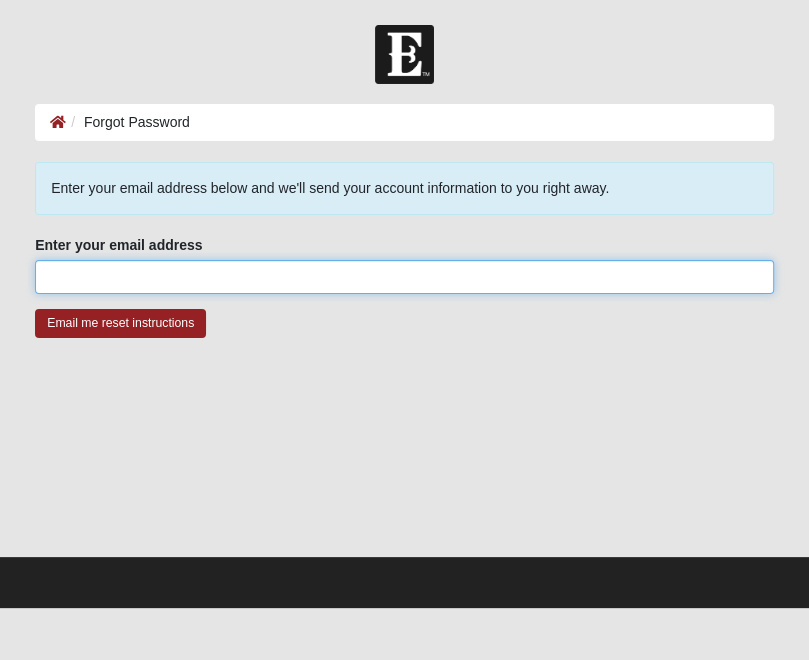 type on "[EMAIL_ADDRESS][DOMAIN_NAME]" 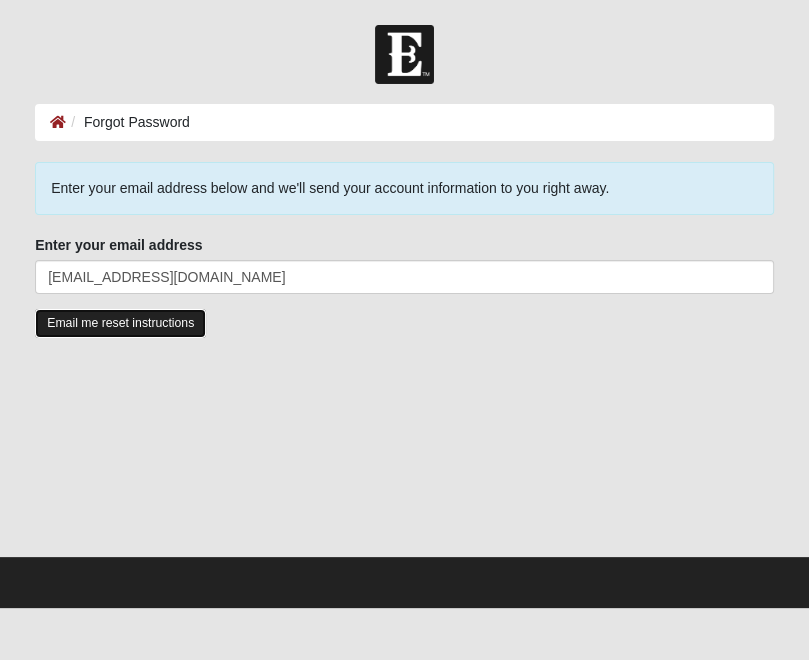 click on "Email me reset instructions" at bounding box center [120, 323] 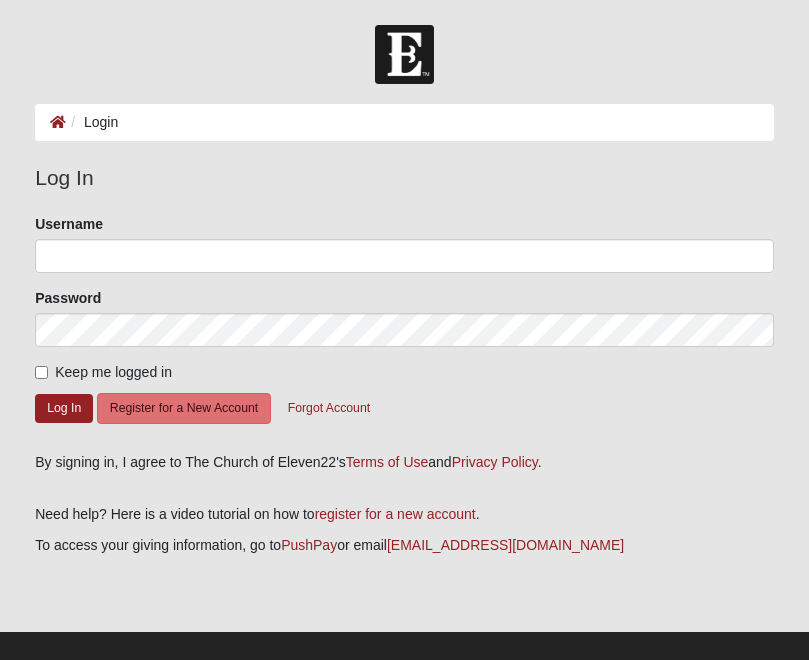 scroll, scrollTop: 0, scrollLeft: 0, axis: both 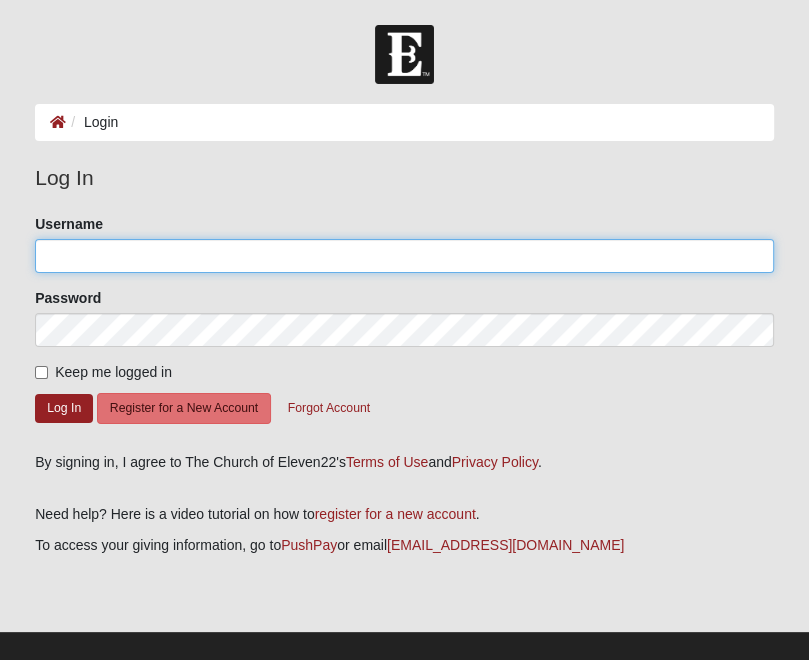 type on "[EMAIL_ADDRESS][DOMAIN_NAME]" 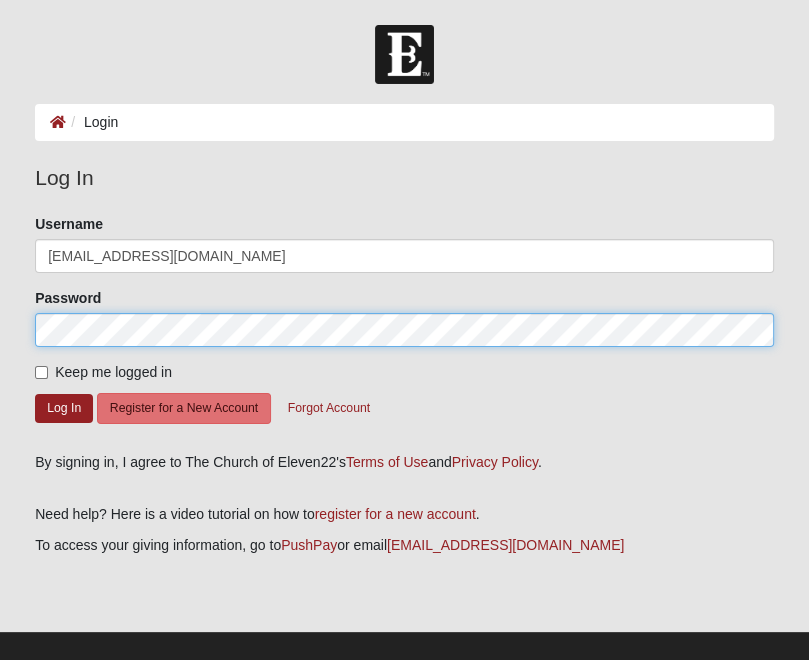 click on "Log In
Login
Login
Error
Log In  Please correct the following:    Username    [EMAIL_ADDRESS][DOMAIN_NAME]     Password      Keep me logged in Log In Register for a New Account Forgot Account By signing in, I agree to The Church of Eleven22's  Terms of Use  and" at bounding box center [404, 341] 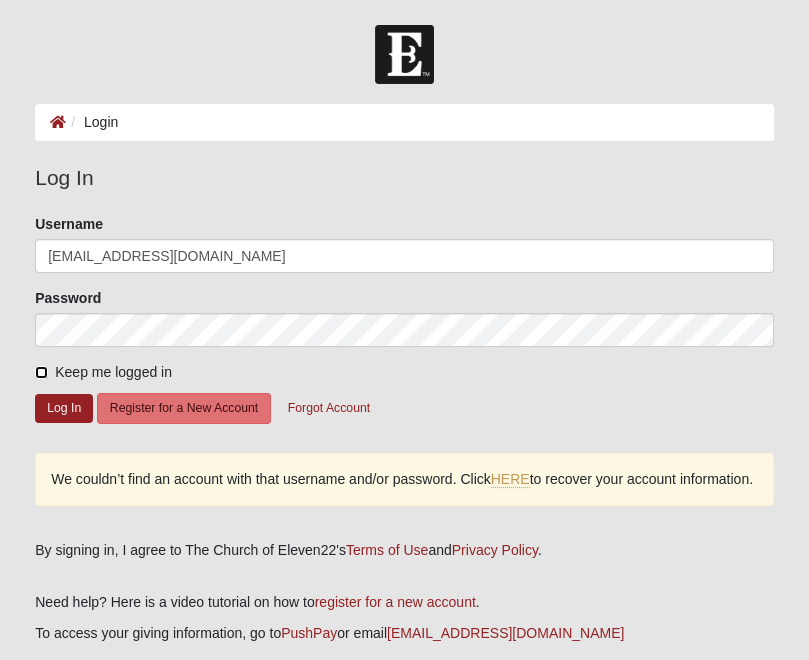 click on "Keep me logged in" at bounding box center [41, 372] 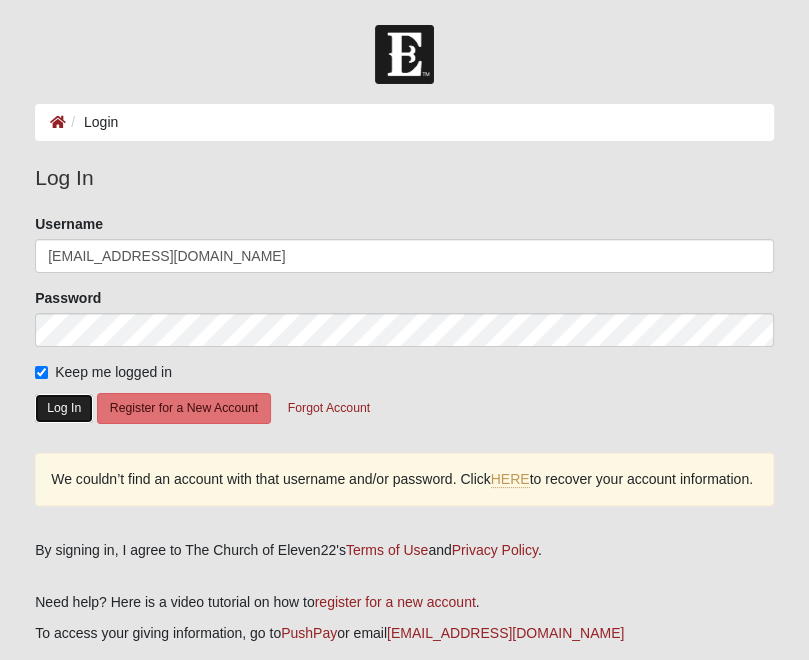 click on "Log In" 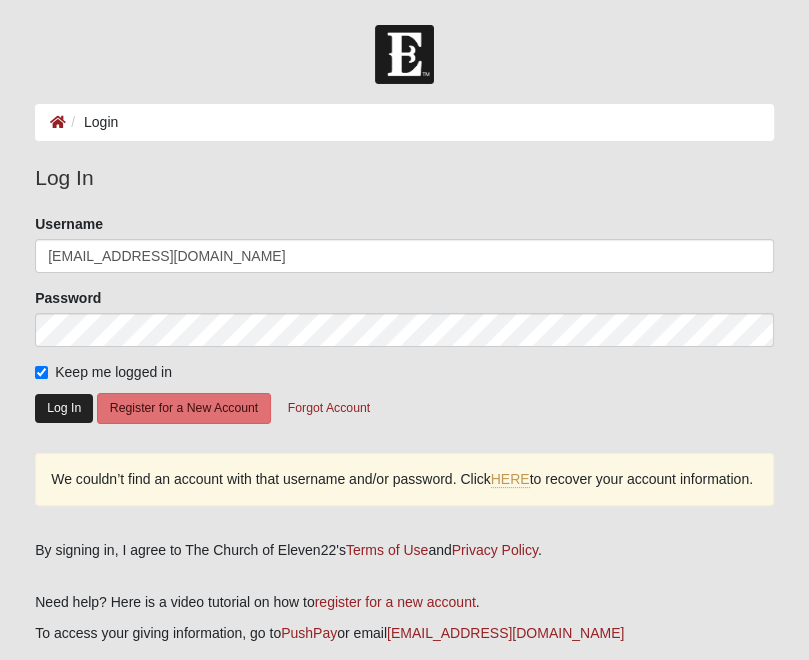 click on "Log In" 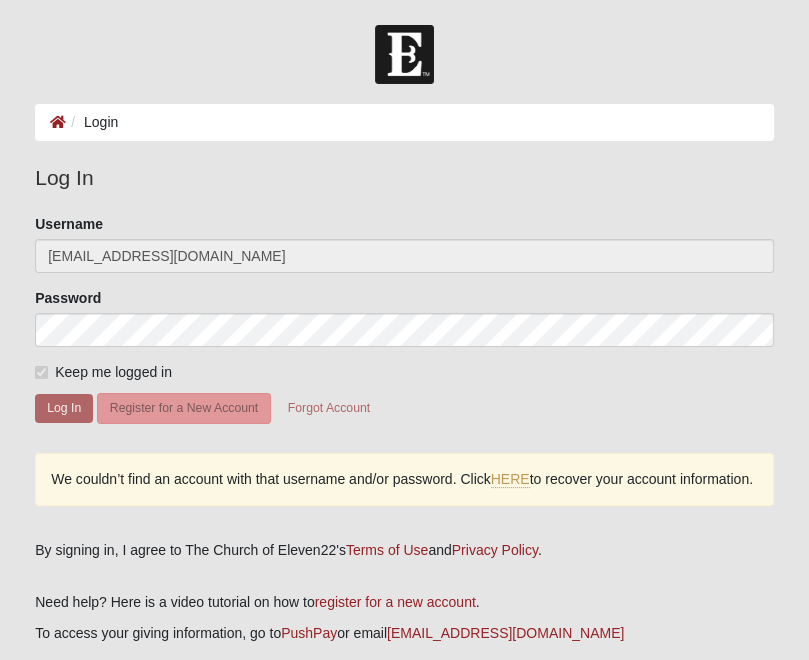 click on "Log In" 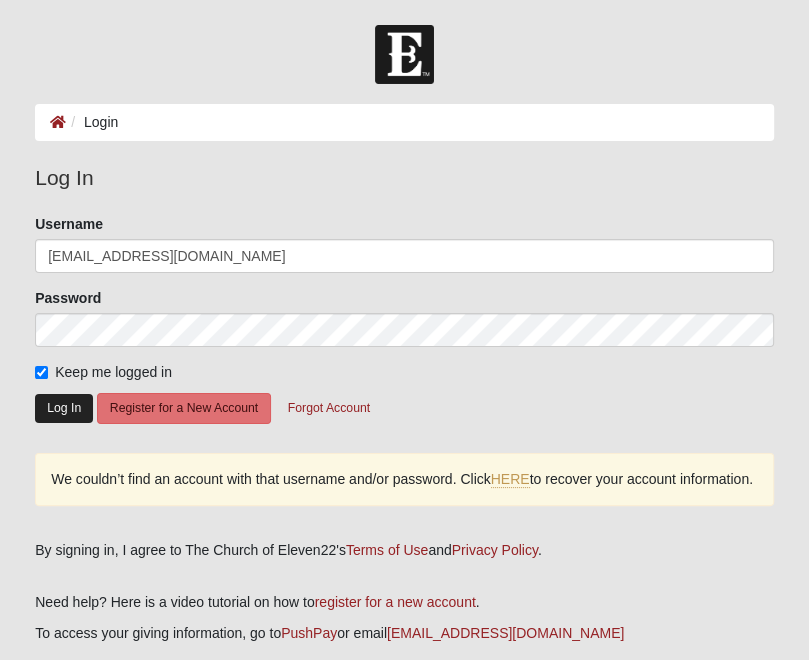 click on "Log In" 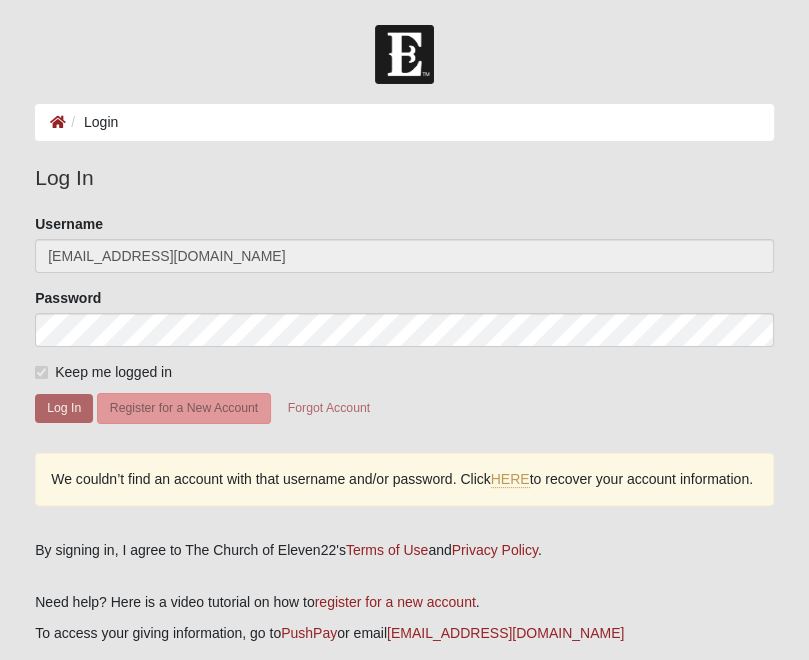 click on "Log In" 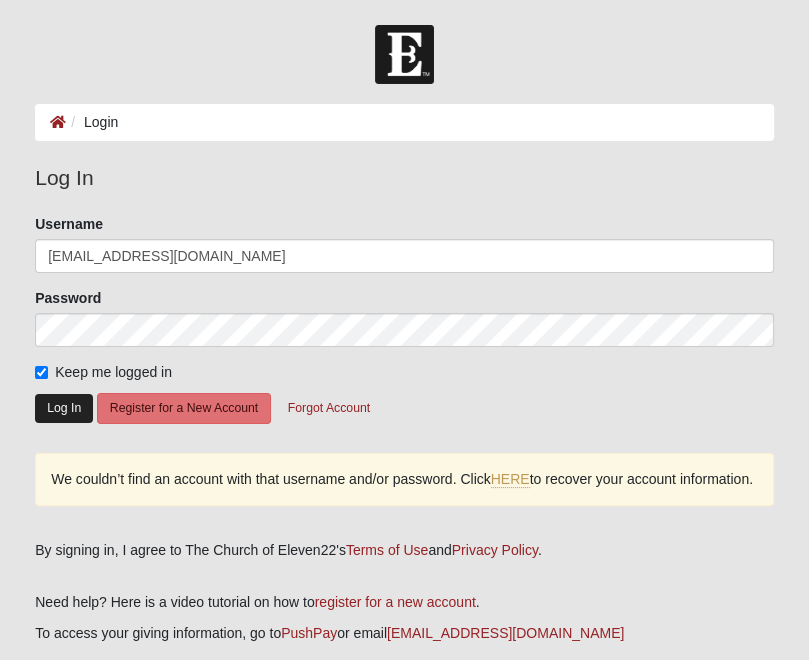 click on "Log In" 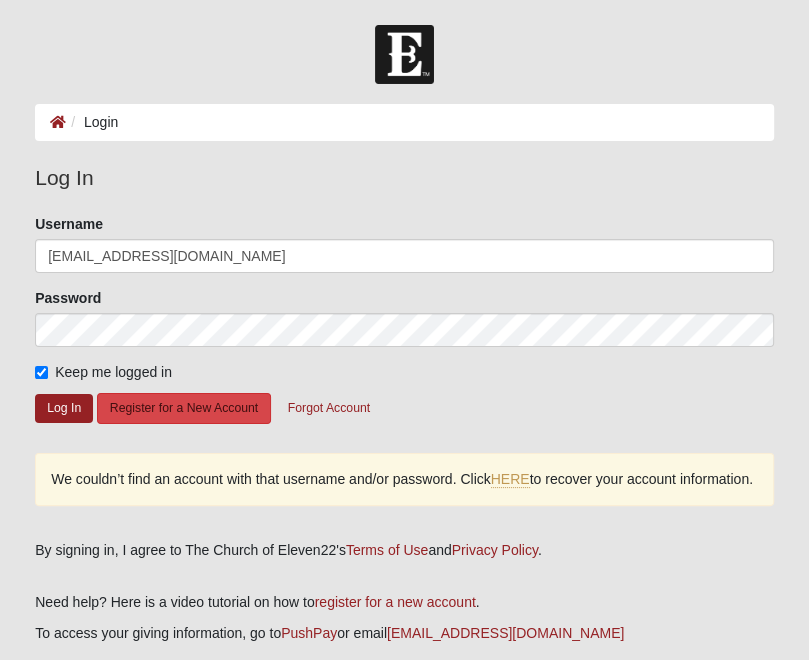 click on "Log In" 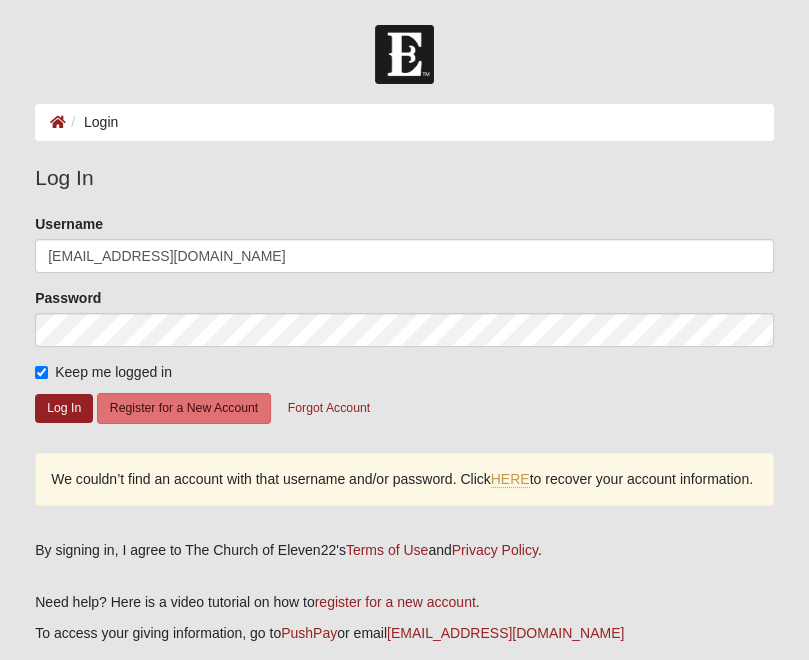 click on "Please correct the following:    Username    [EMAIL_ADDRESS][DOMAIN_NAME]     Password      Keep me logged in Log In Register for a New Account Forgot Account" at bounding box center [404, 326] 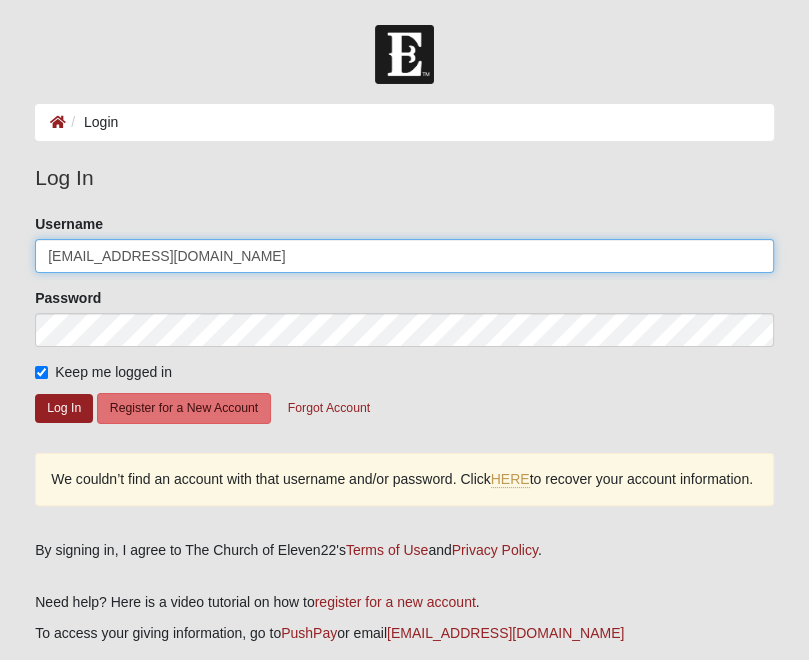 click on "[EMAIL_ADDRESS][DOMAIN_NAME]" 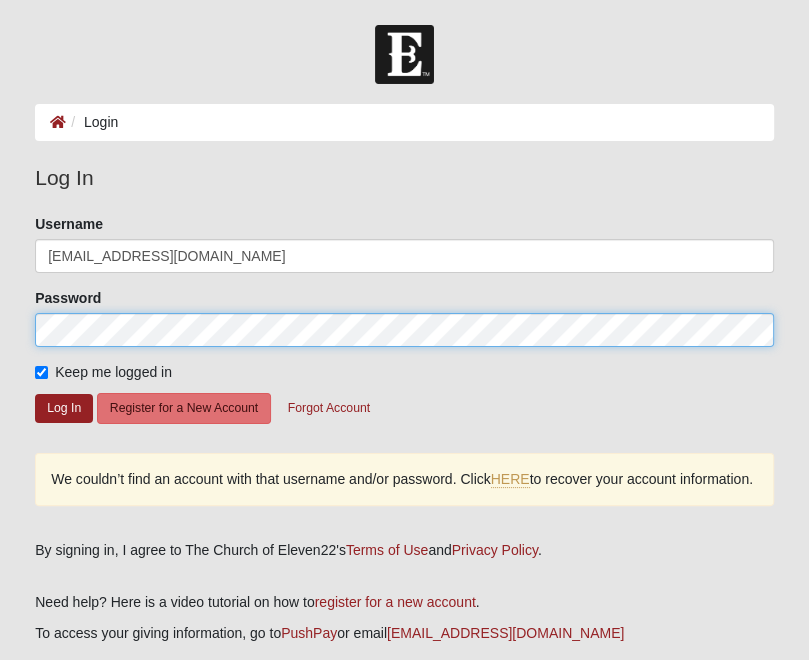 click on "Log In
Login
Login
Error
Log In  Please correct the following:    Username    [EMAIL_ADDRESS][DOMAIN_NAME]     Password      Keep me logged in Log In Register for a New Account Forgot Account HERE  to recover your account information. Terms of Use  and  ." at bounding box center [404, 385] 